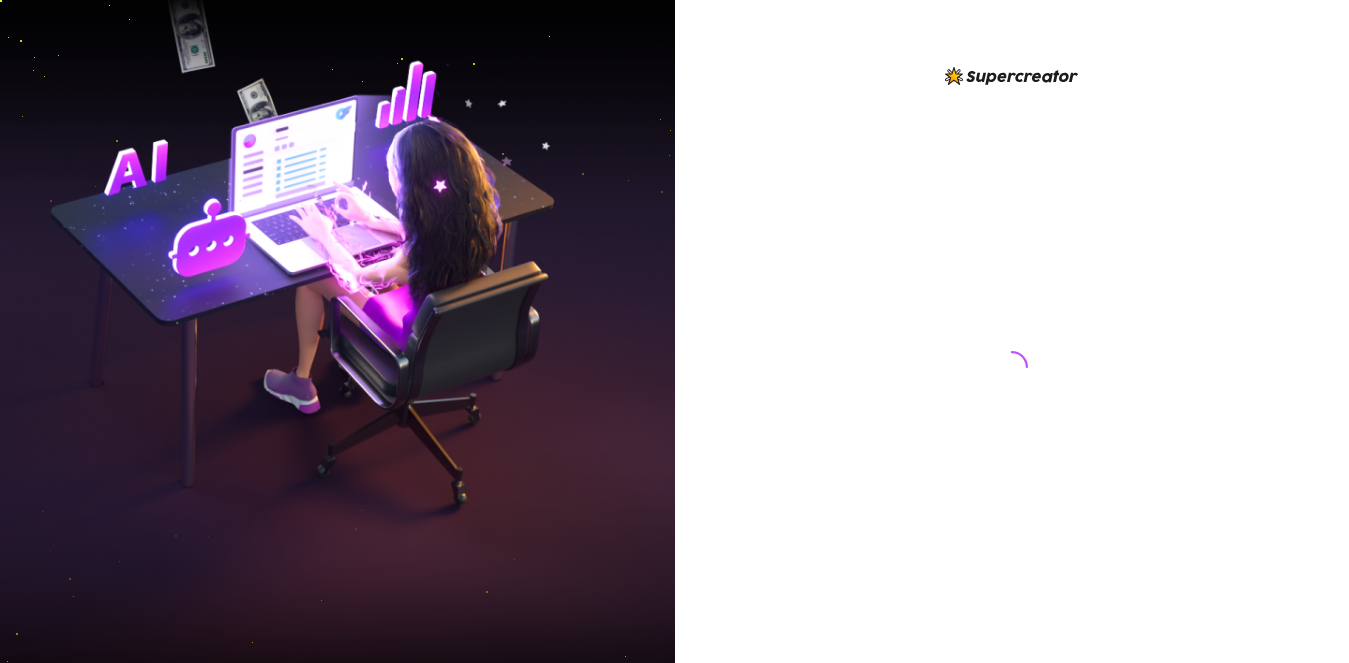 scroll, scrollTop: 0, scrollLeft: 0, axis: both 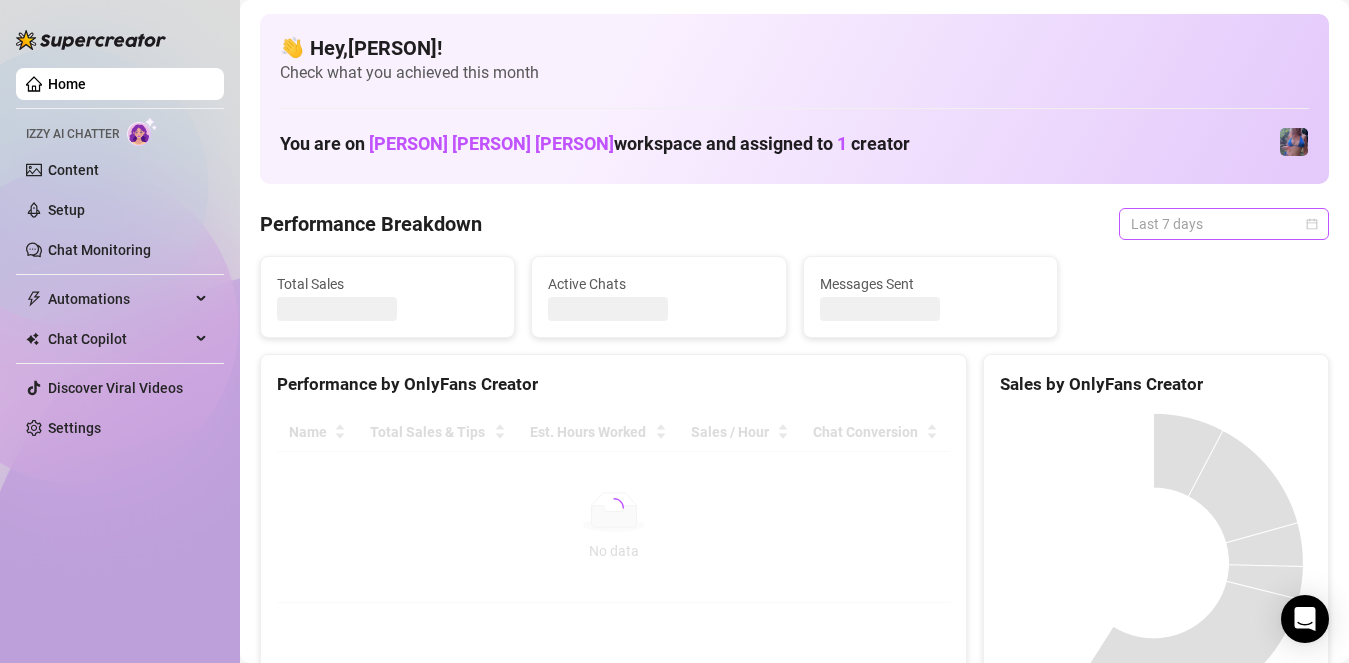 click on "Last 7 days" at bounding box center (1224, 224) 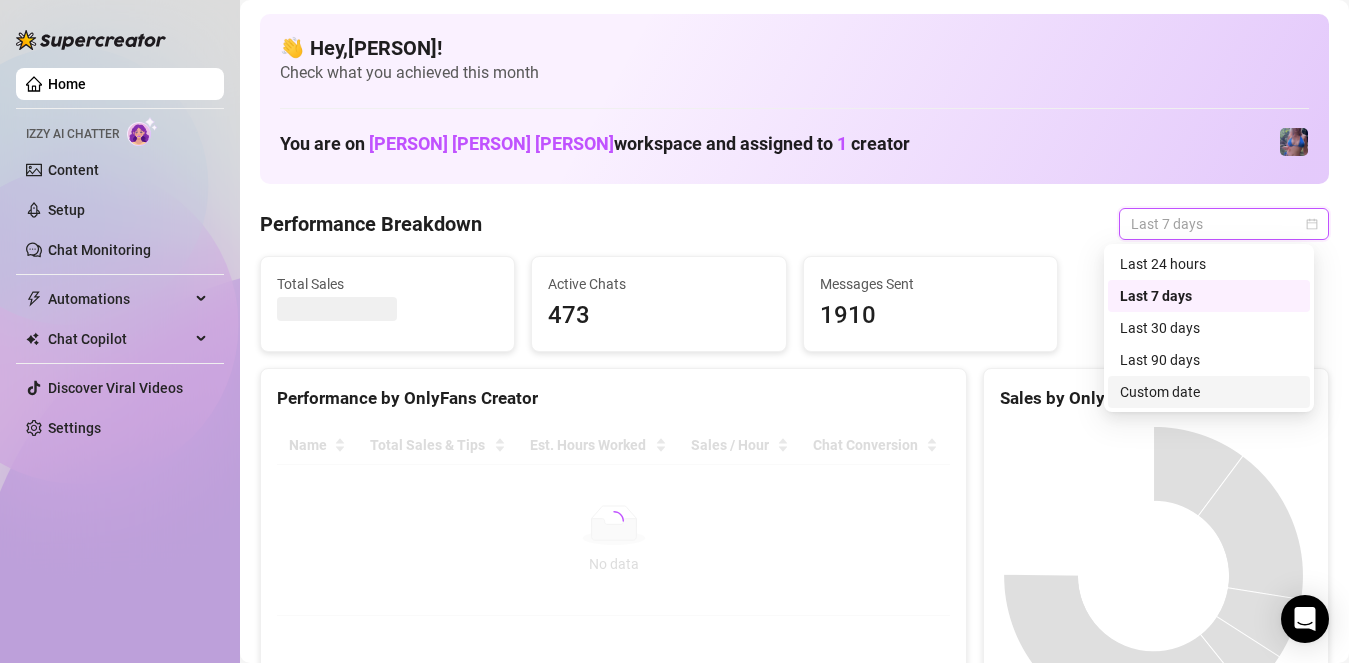 click on "Custom date" at bounding box center [1209, 392] 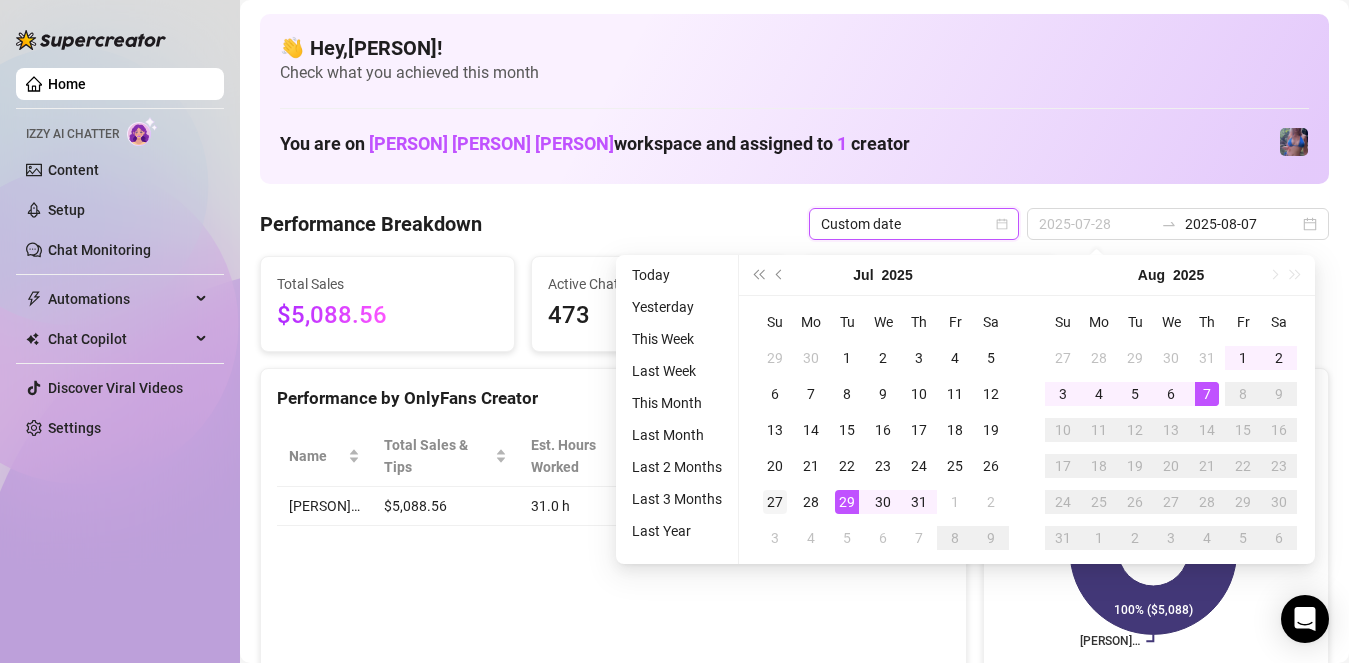 type on "2025-07-27" 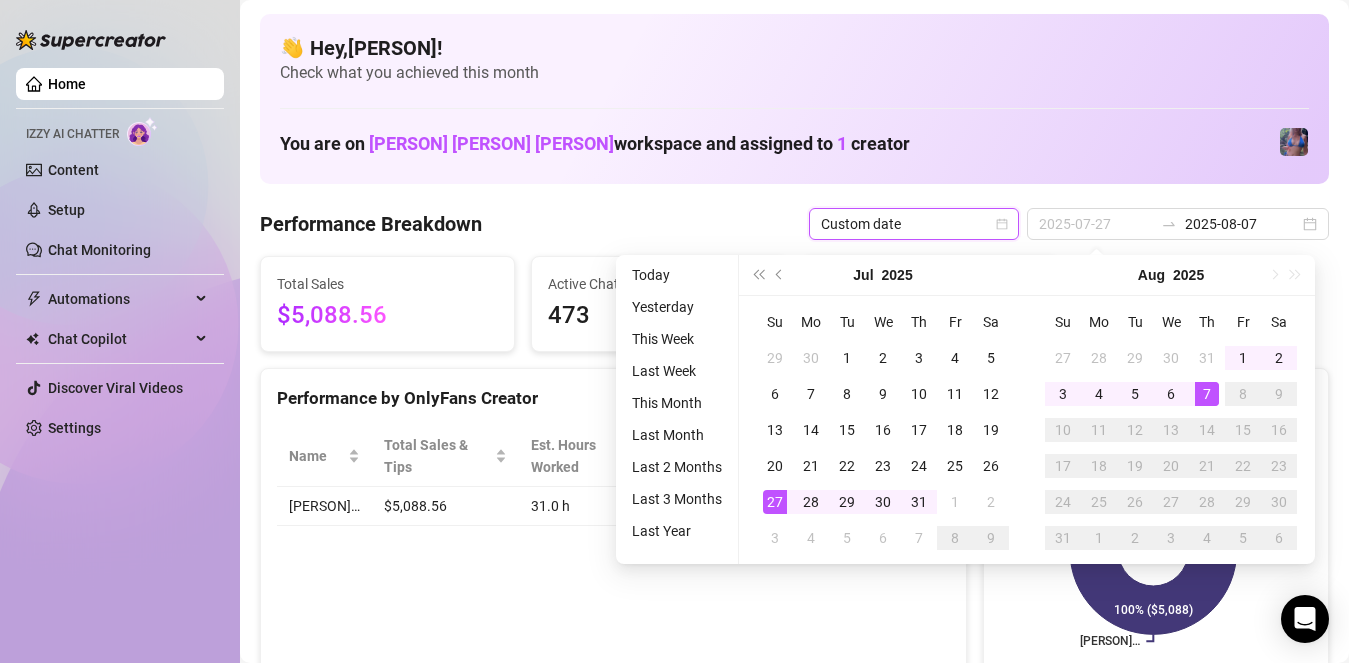 click on "27" at bounding box center [775, 502] 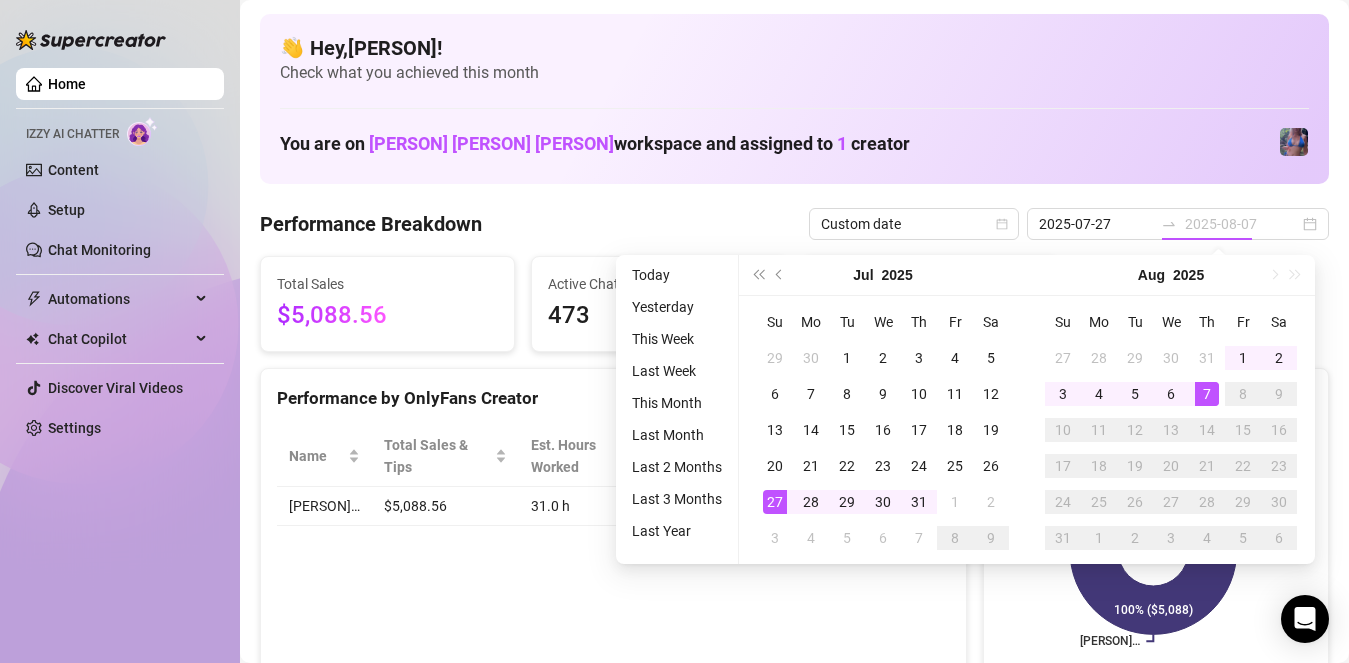 click on "27" at bounding box center (775, 502) 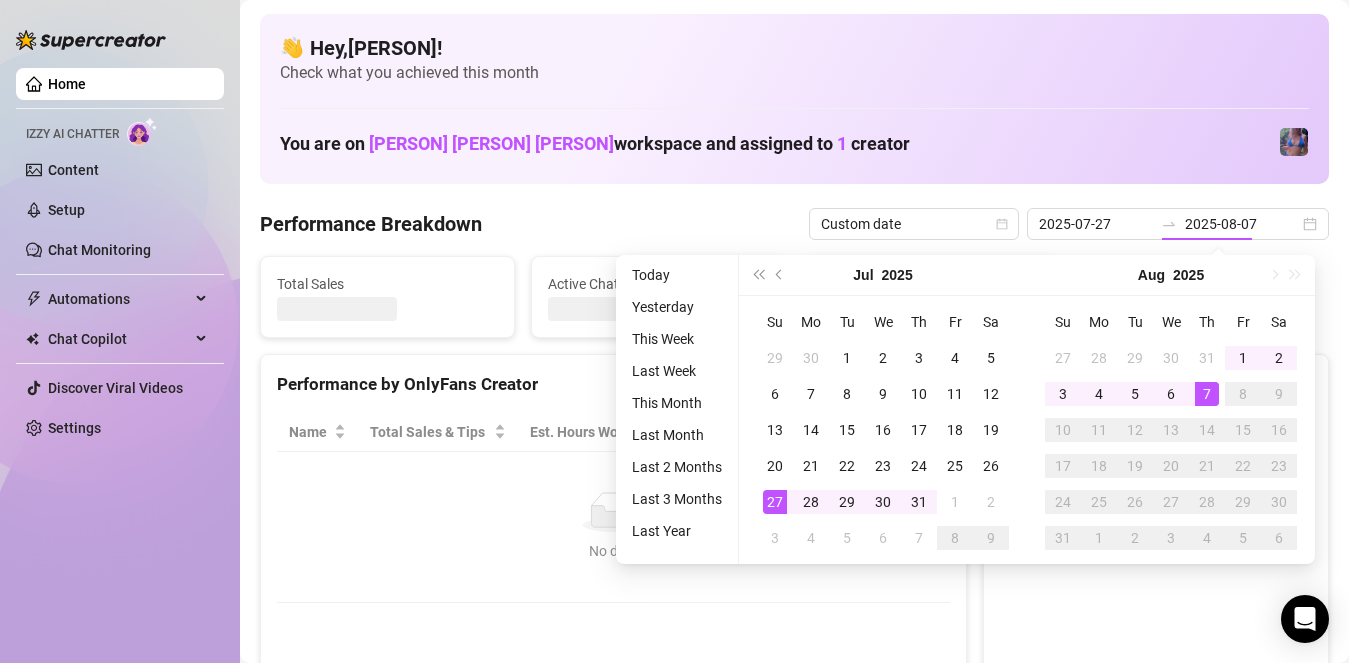 type on "2025-07-27" 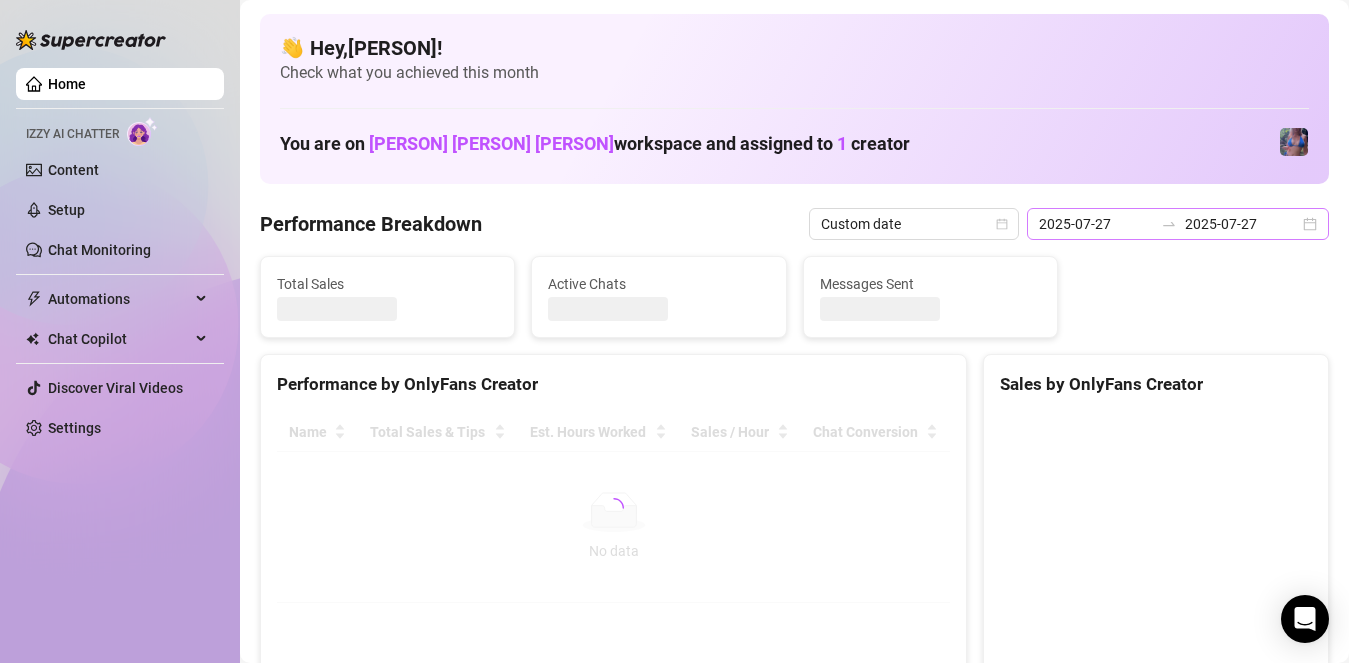 click at bounding box center [1169, 224] 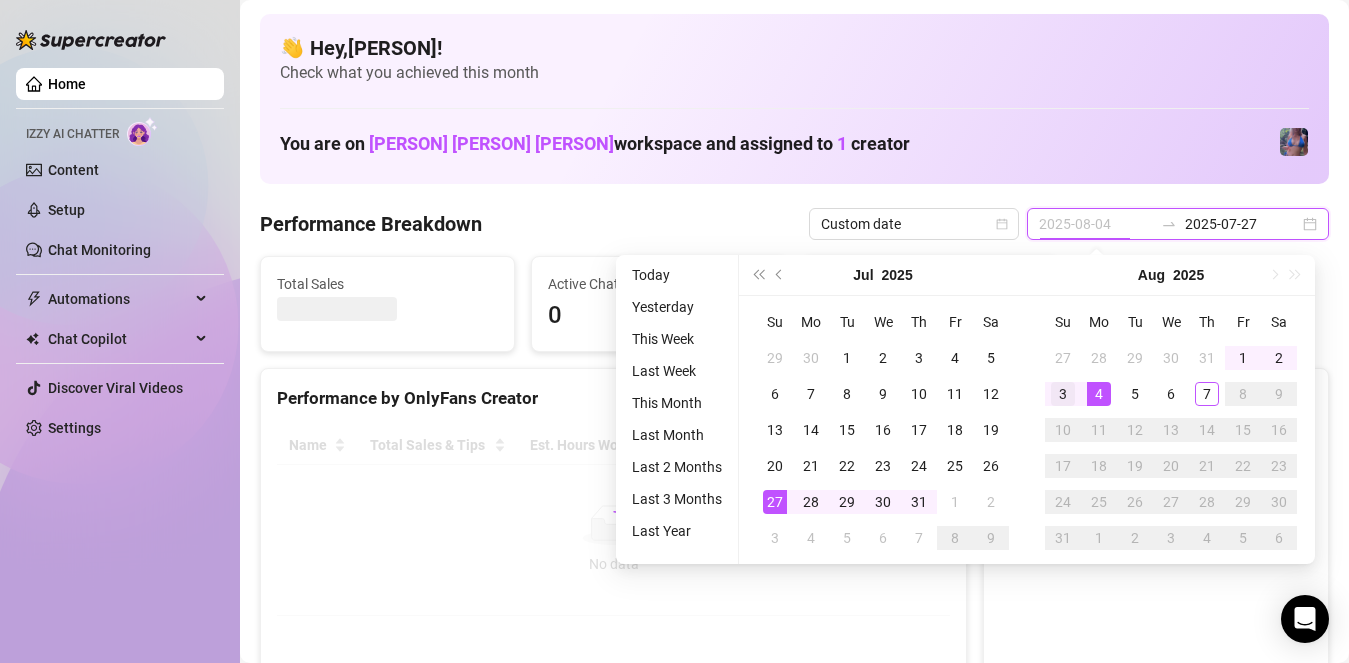 type on "2025-08-03" 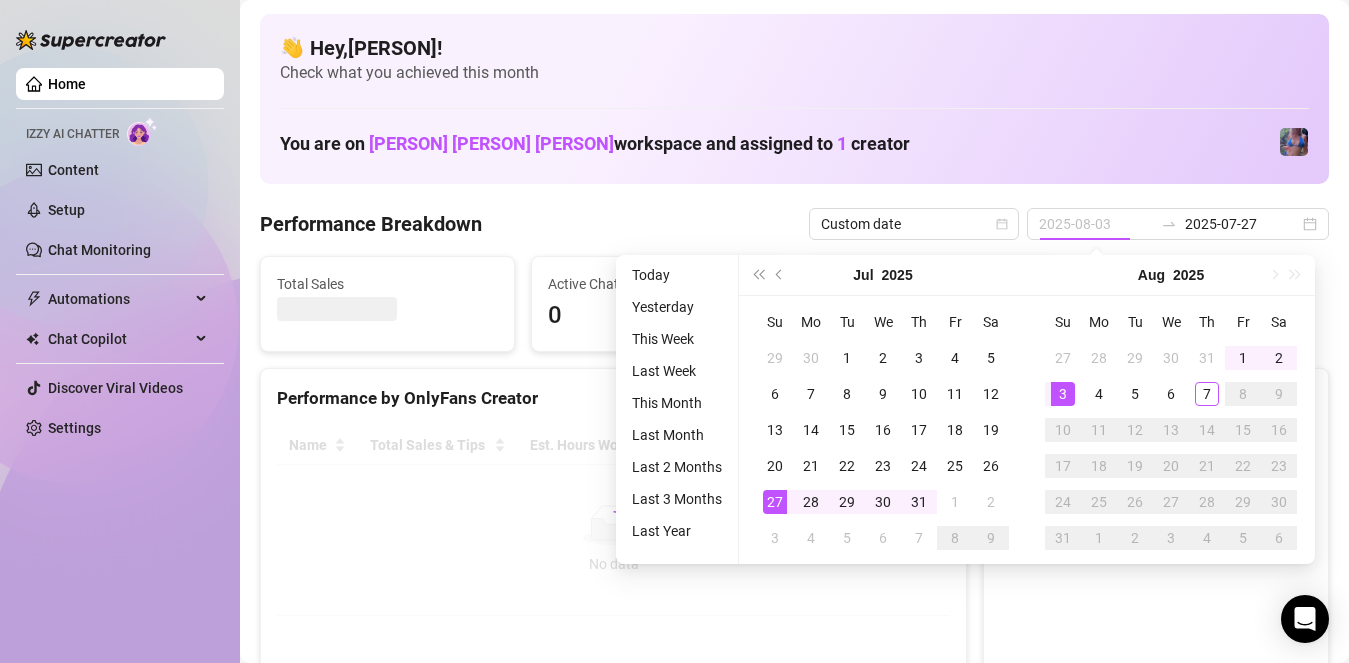 click on "3" at bounding box center [1063, 394] 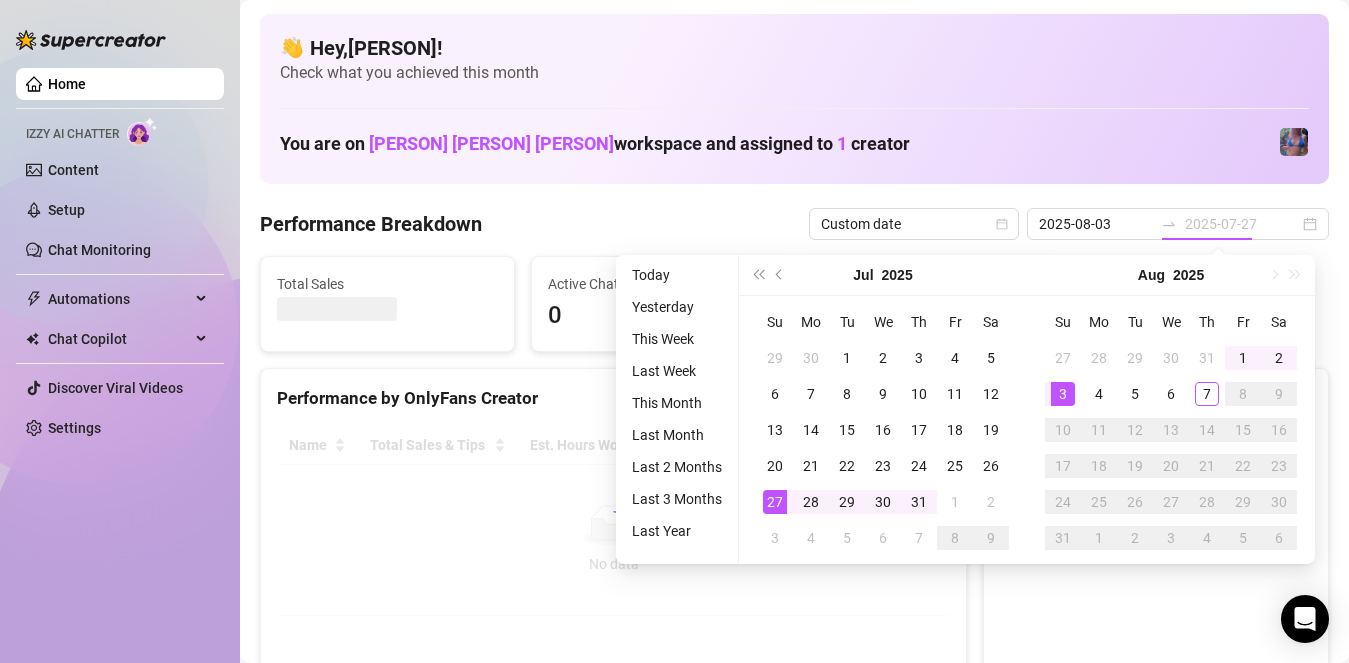 click on "3" at bounding box center [1063, 394] 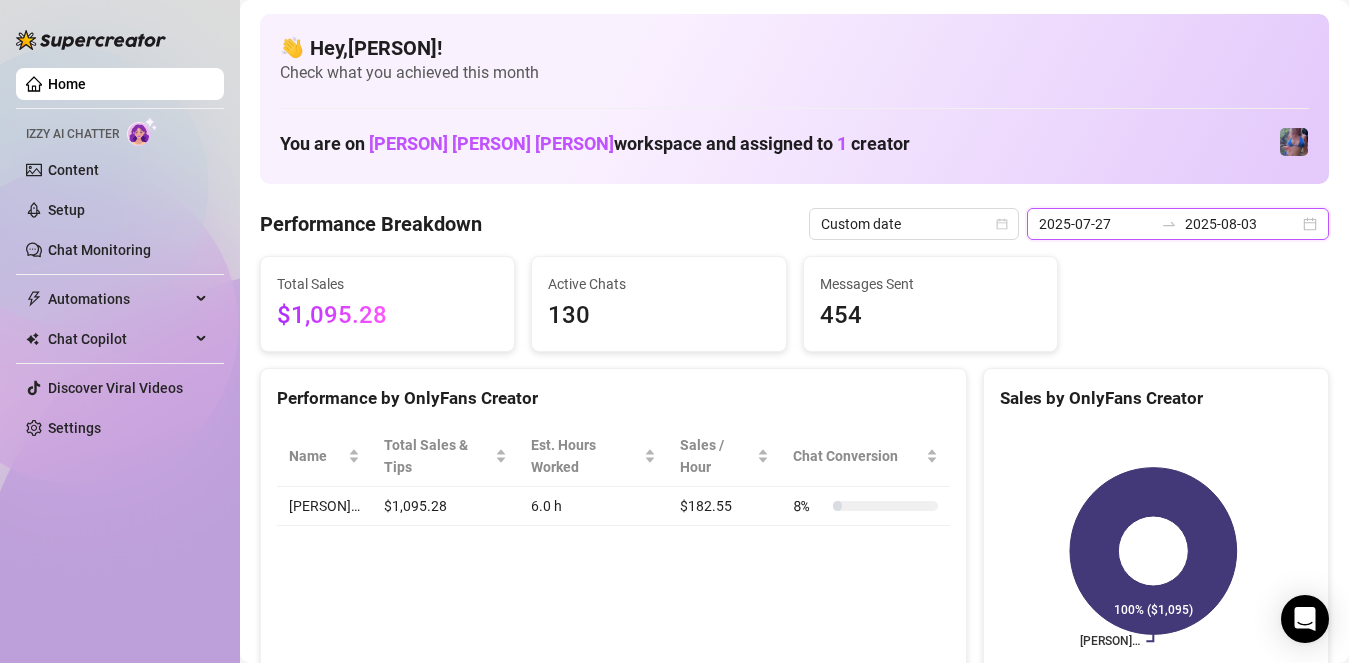 click on "2025-07-27" at bounding box center [1096, 224] 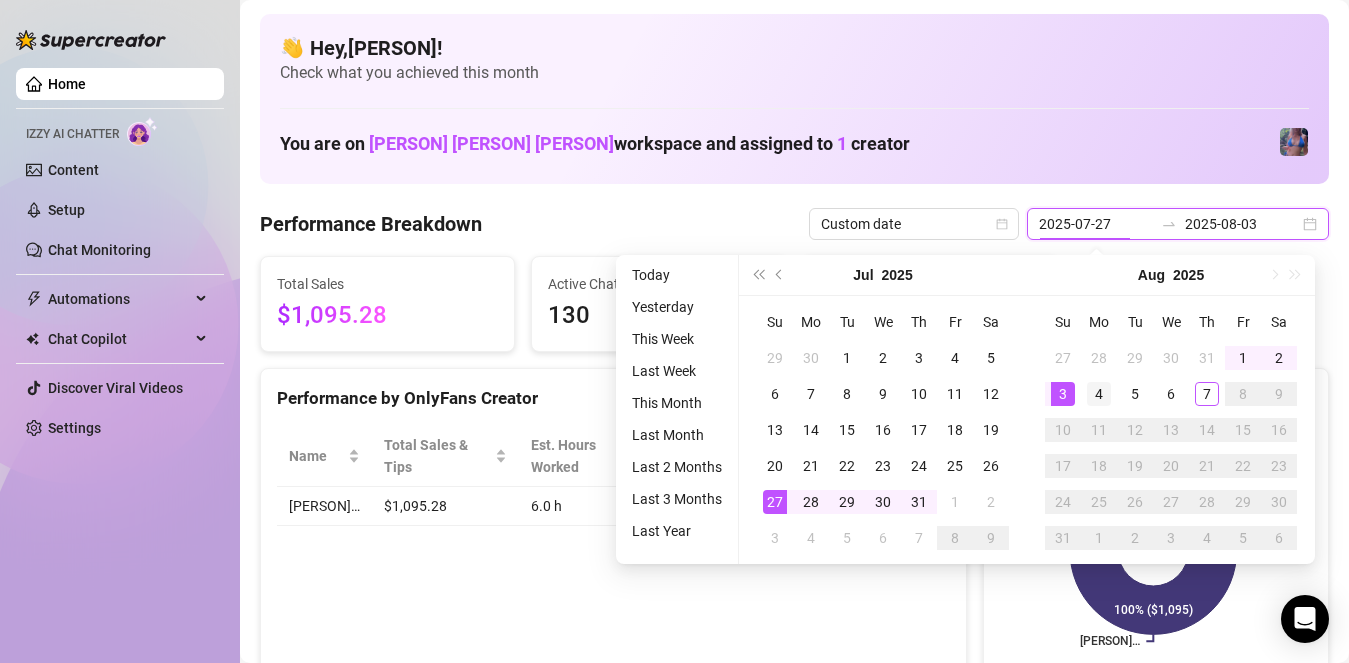 type on "2025-08-04" 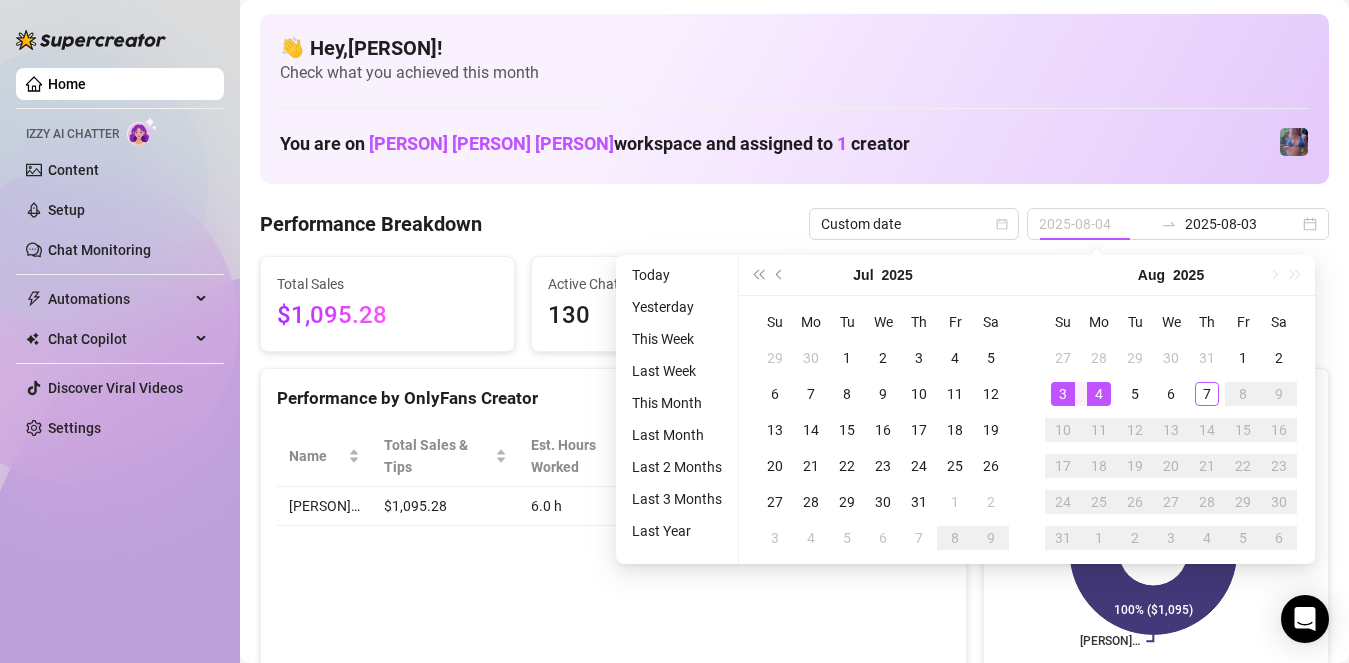 click on "4" at bounding box center (1099, 394) 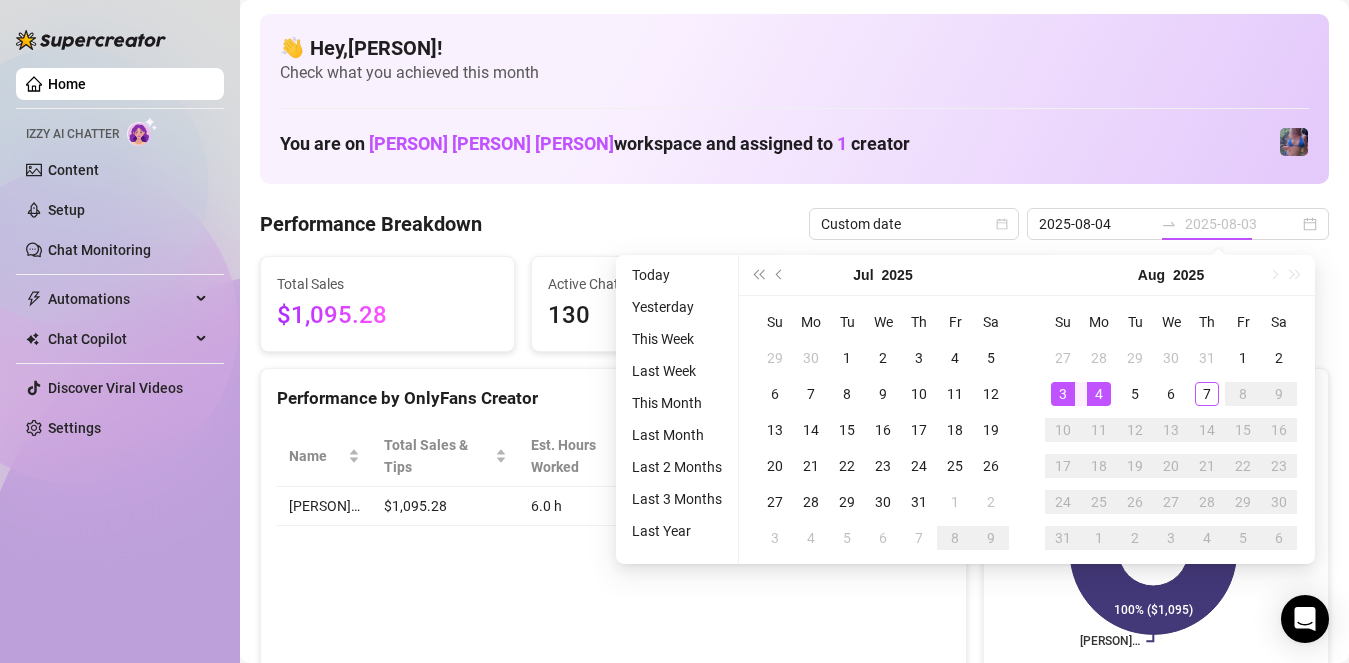 click on "4" at bounding box center (1099, 394) 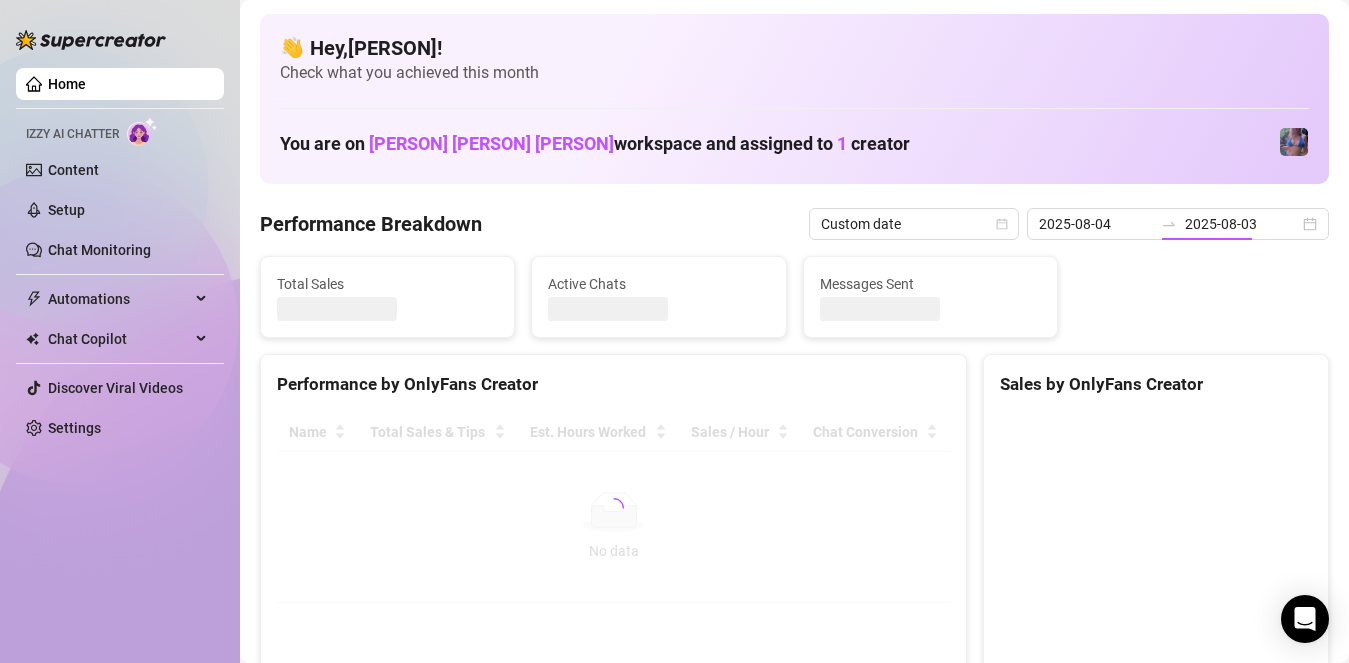 type on "2025-08-04" 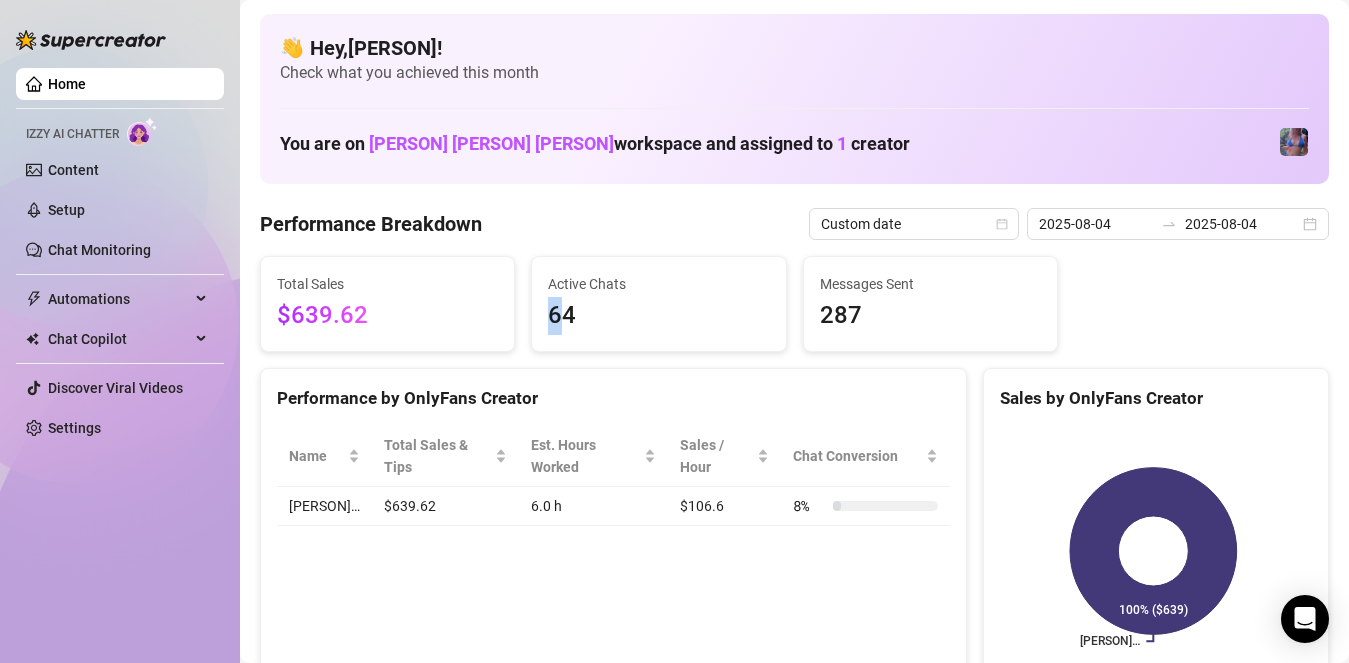 drag, startPoint x: 560, startPoint y: 314, endPoint x: 546, endPoint y: 317, distance: 14.3178215 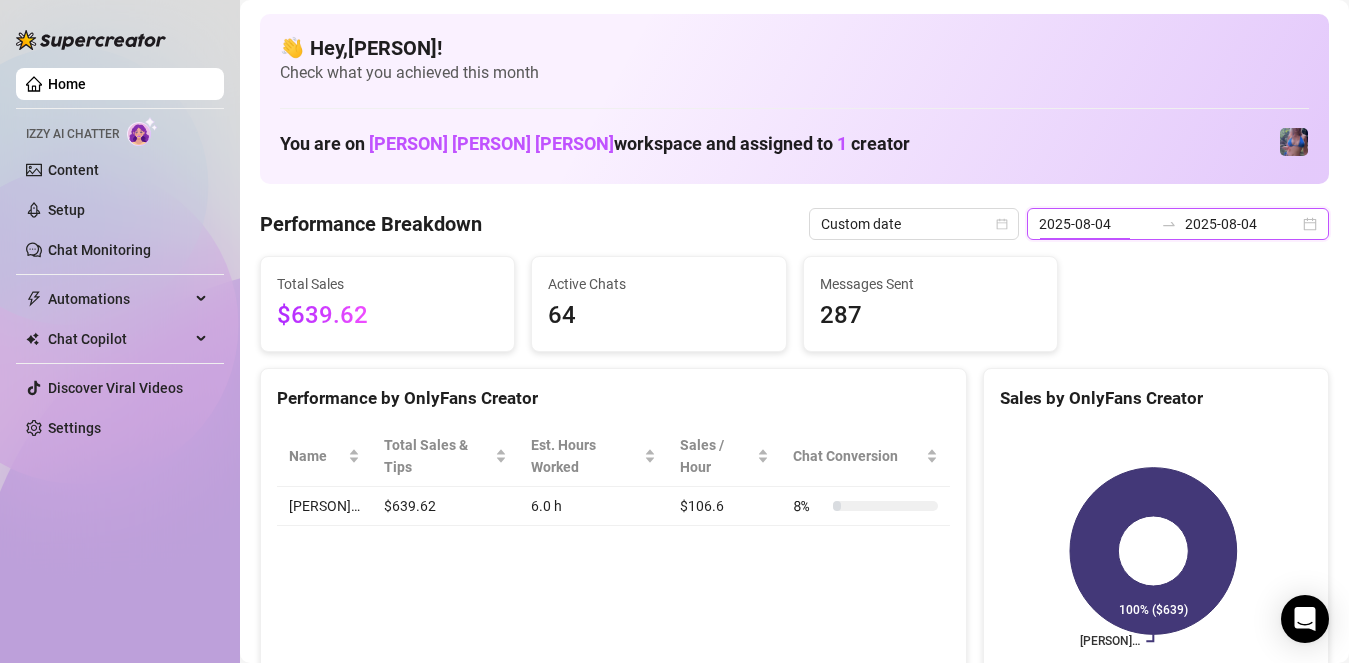 click on "2025-08-04" at bounding box center (1096, 224) 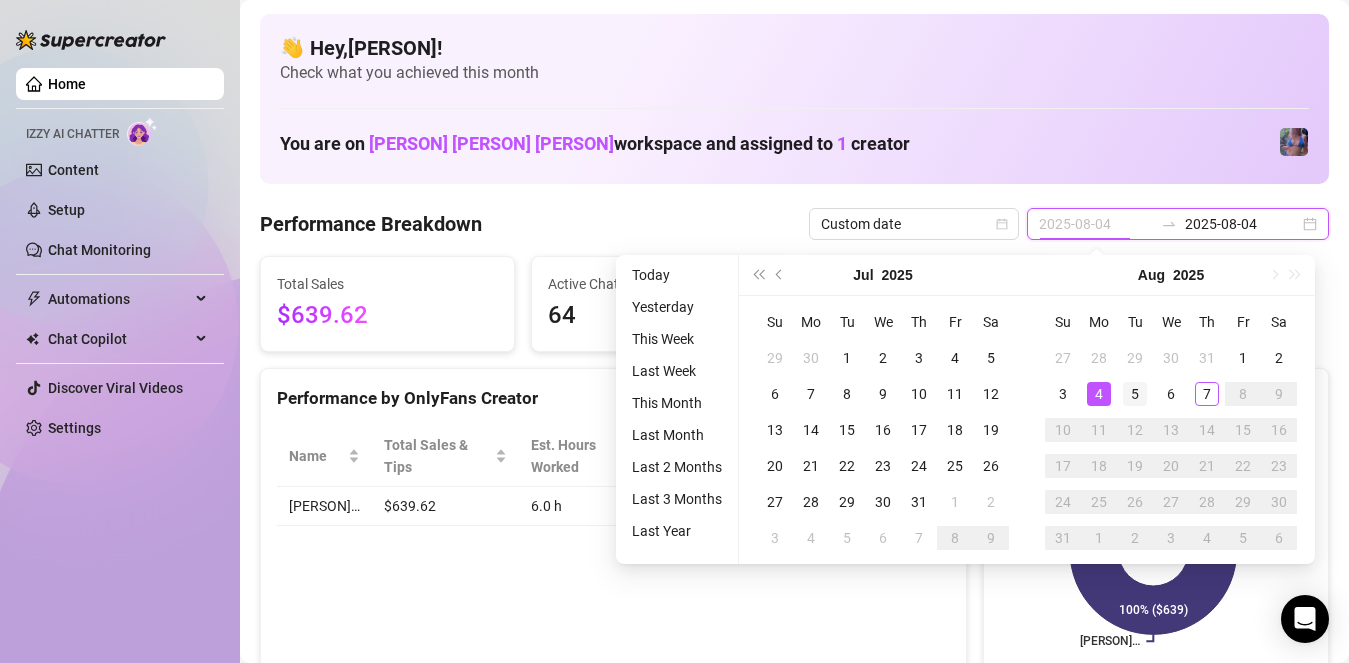 type on "2025-08-05" 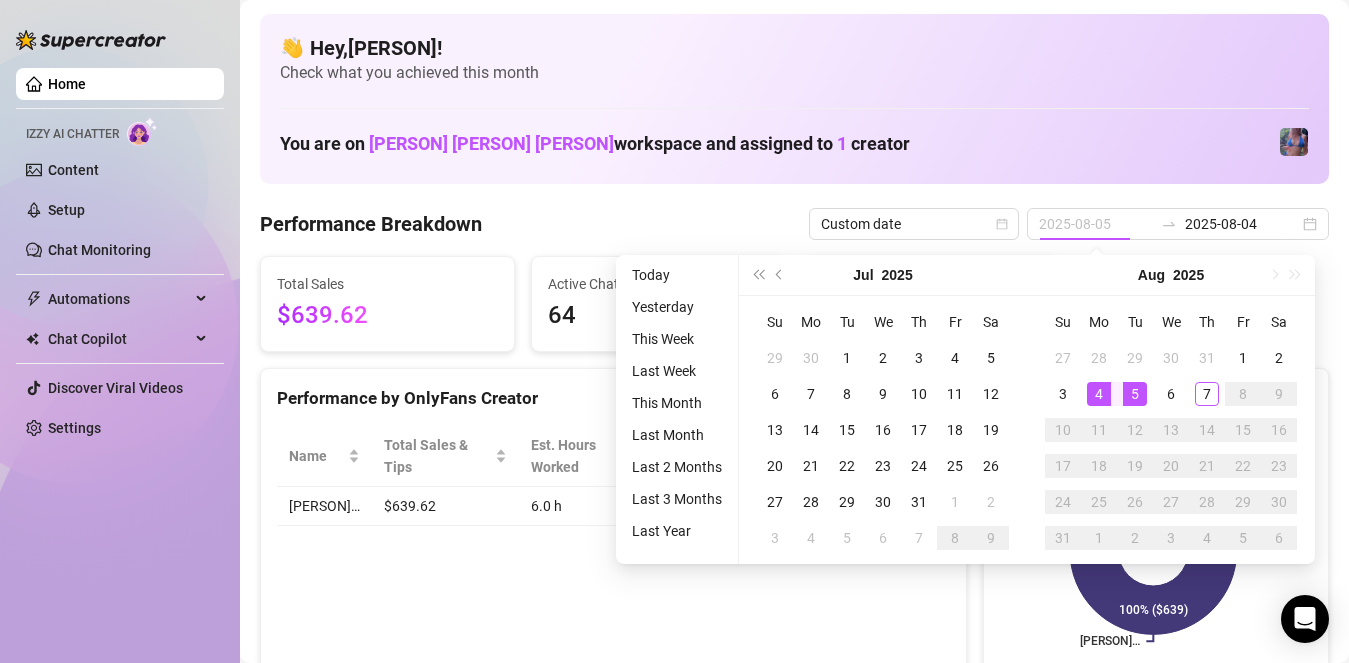 click on "5" at bounding box center [1135, 394] 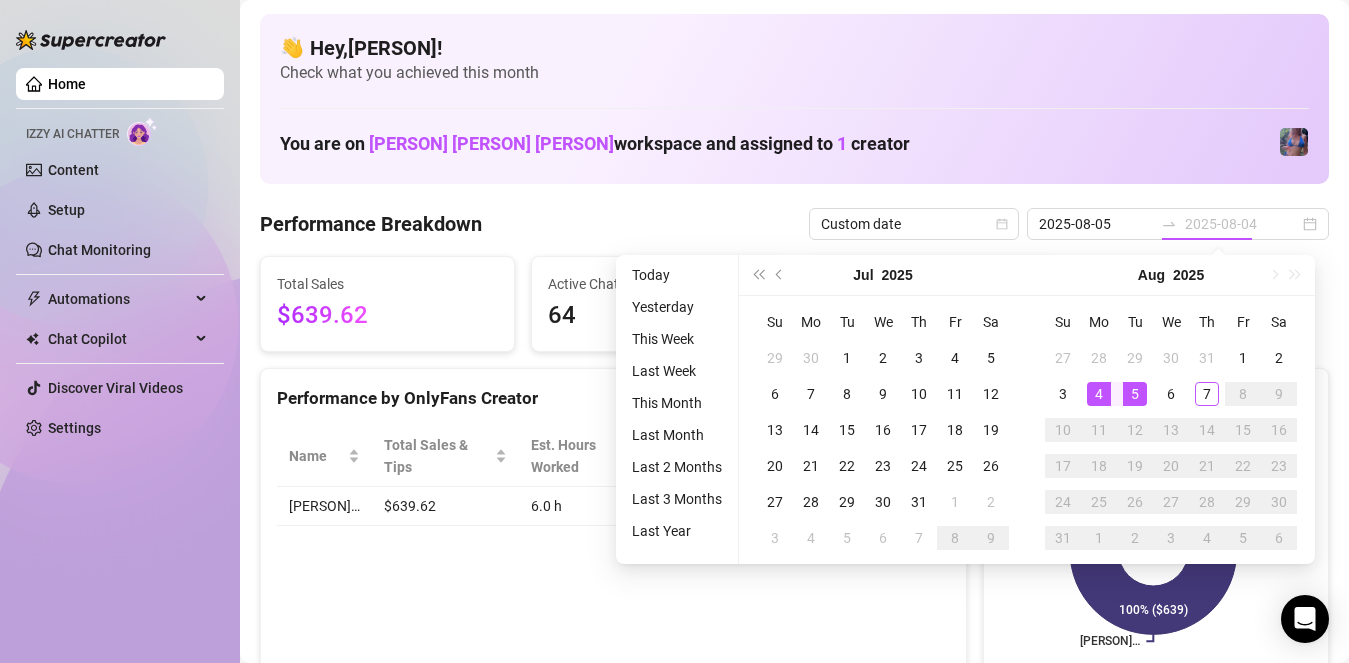 click on "5" at bounding box center [1135, 394] 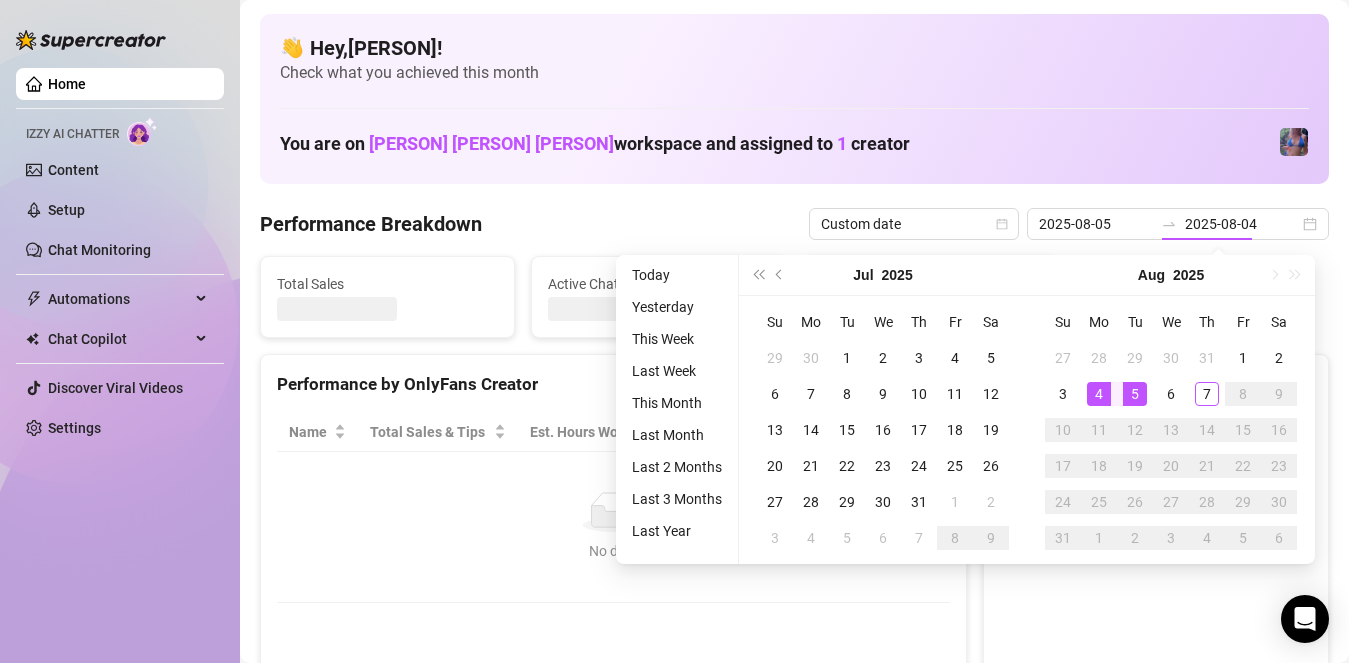 type on "2025-08-05" 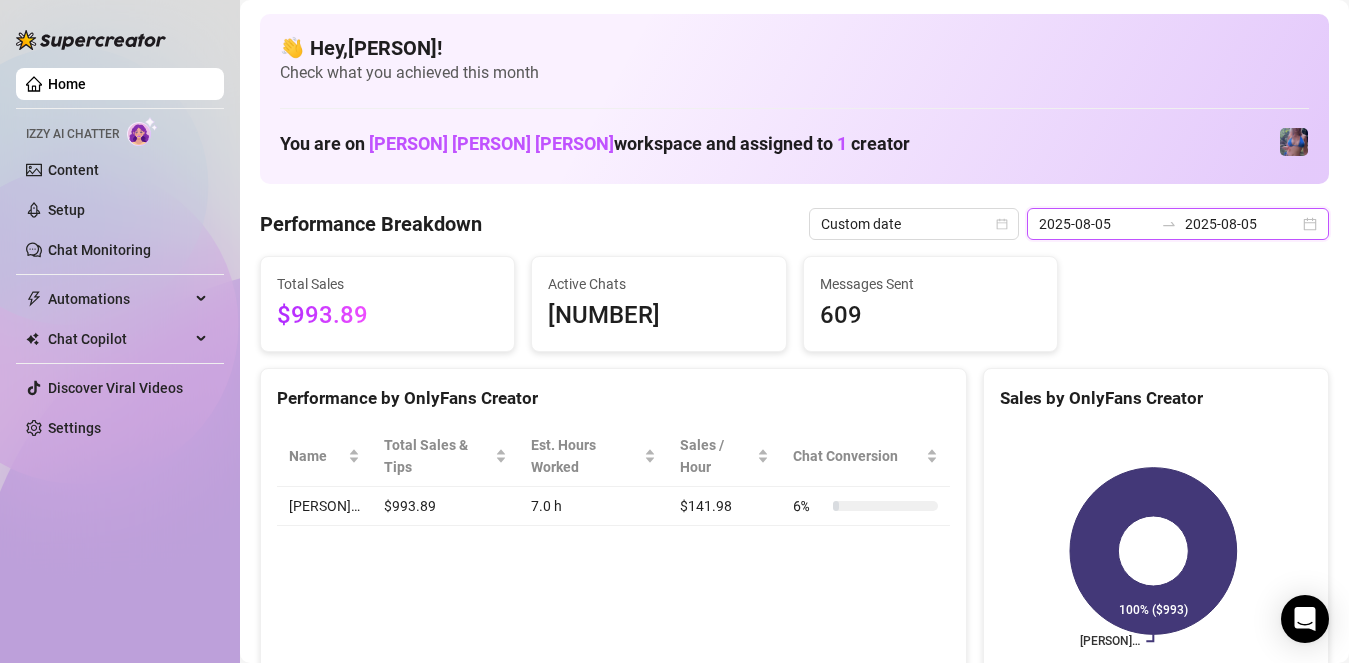 drag, startPoint x: 1107, startPoint y: 221, endPoint x: 1122, endPoint y: 304, distance: 84.34453 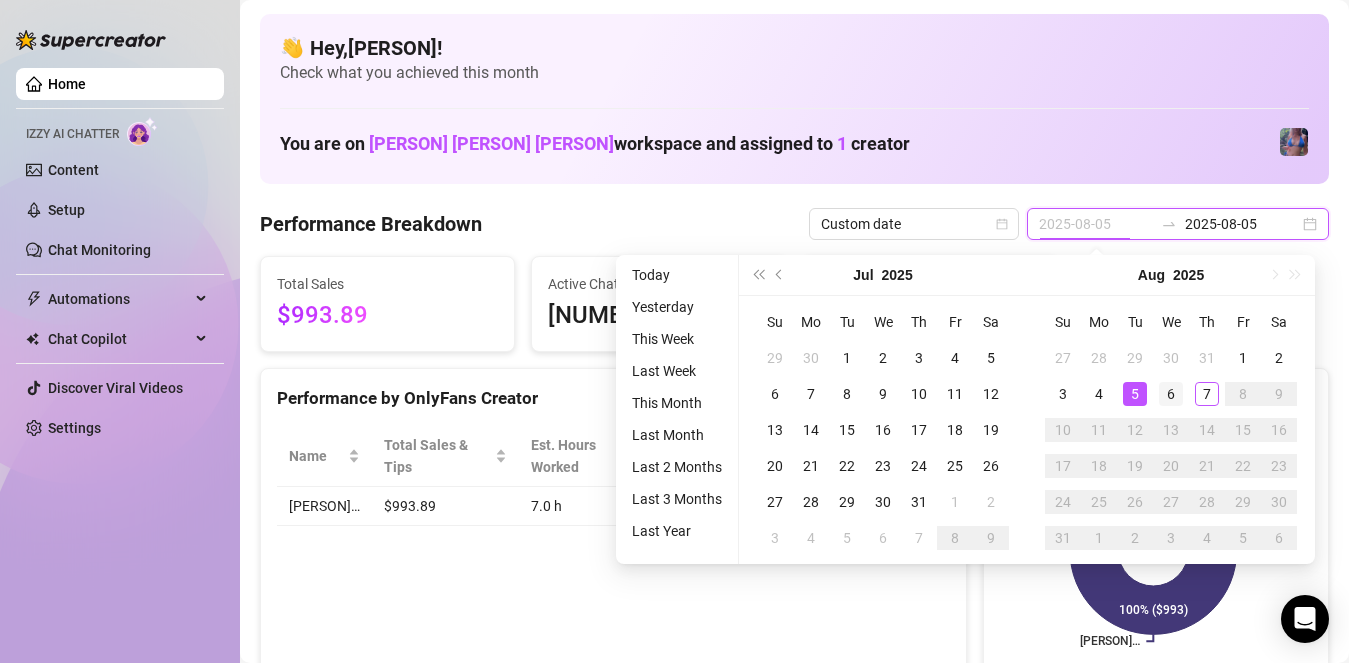 type on "2025-08-06" 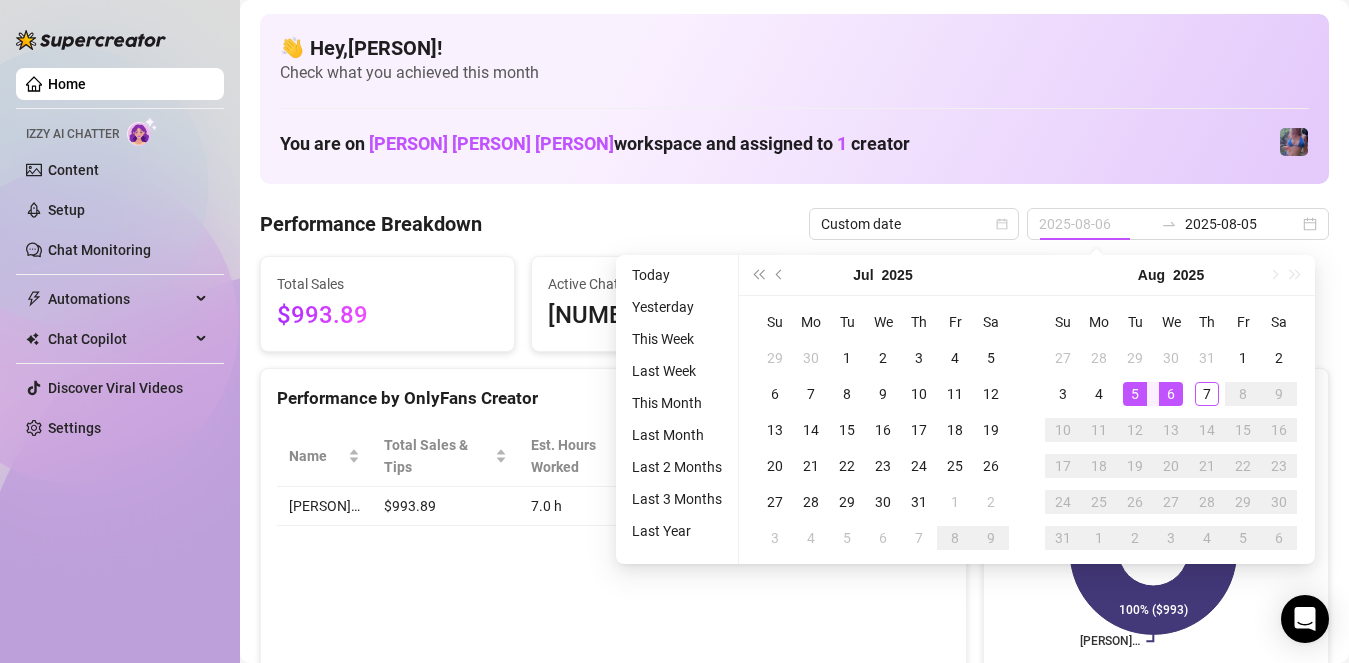click on "6" at bounding box center [1171, 394] 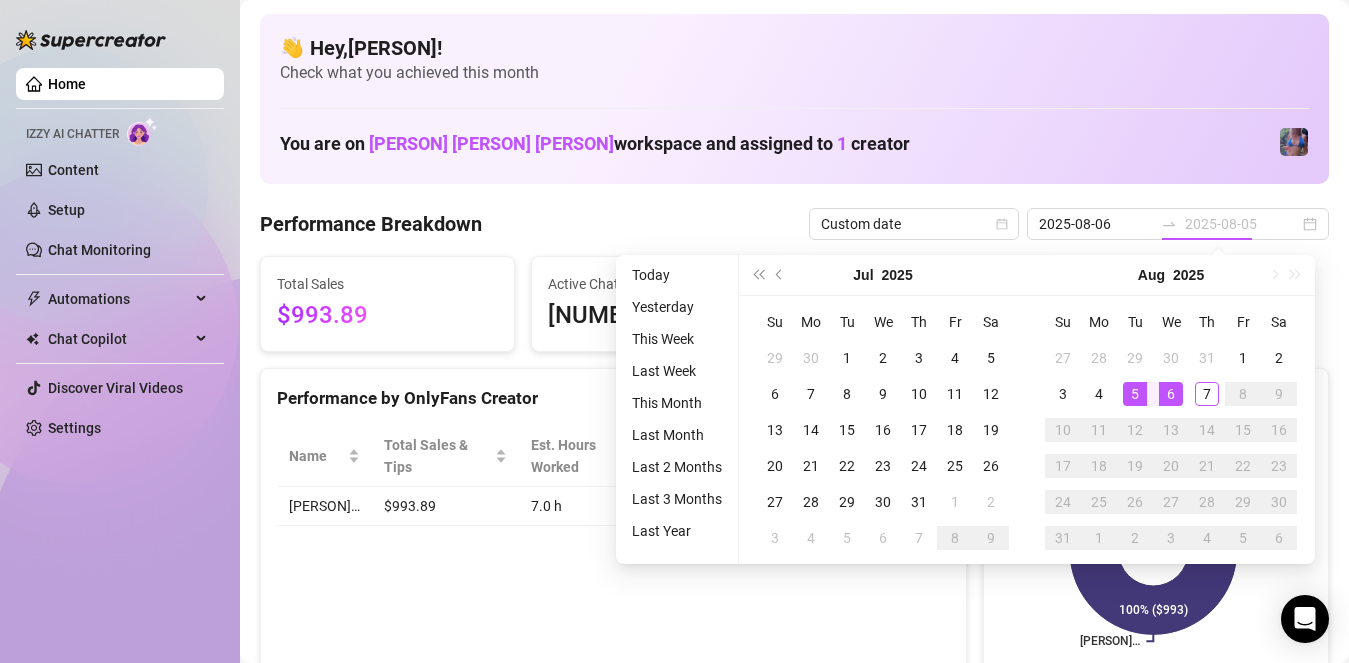 click on "6" at bounding box center [1171, 394] 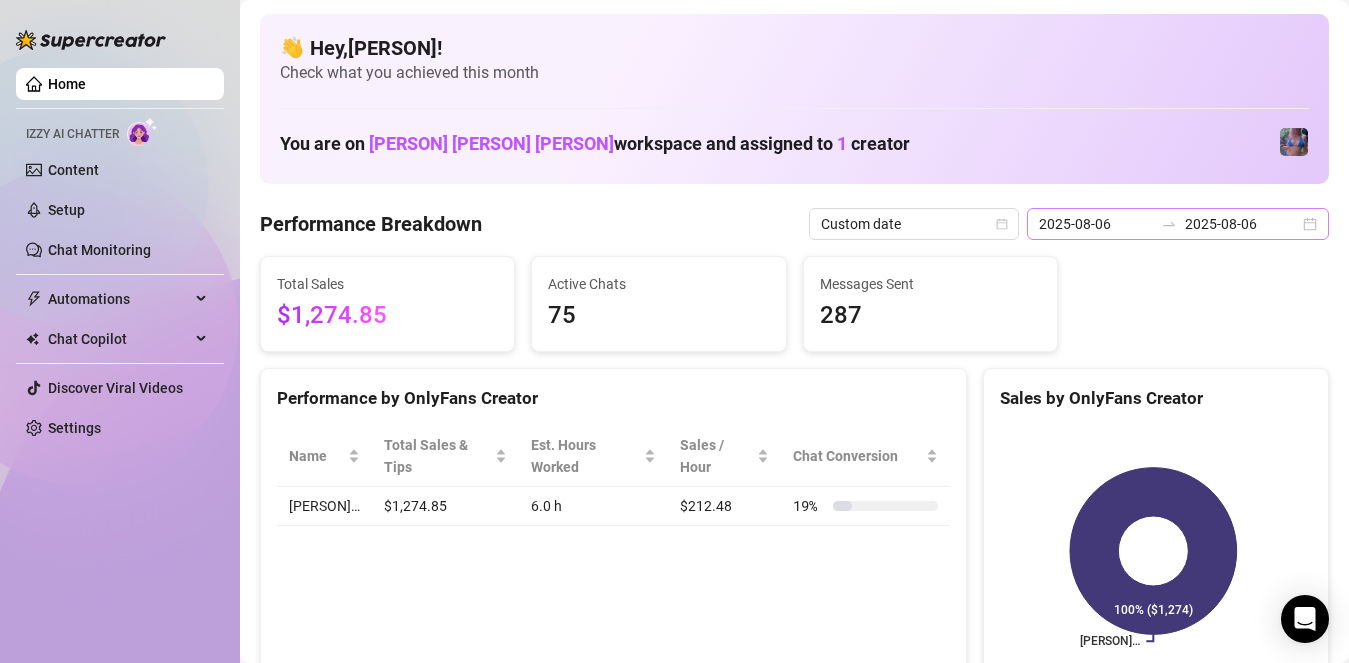 click 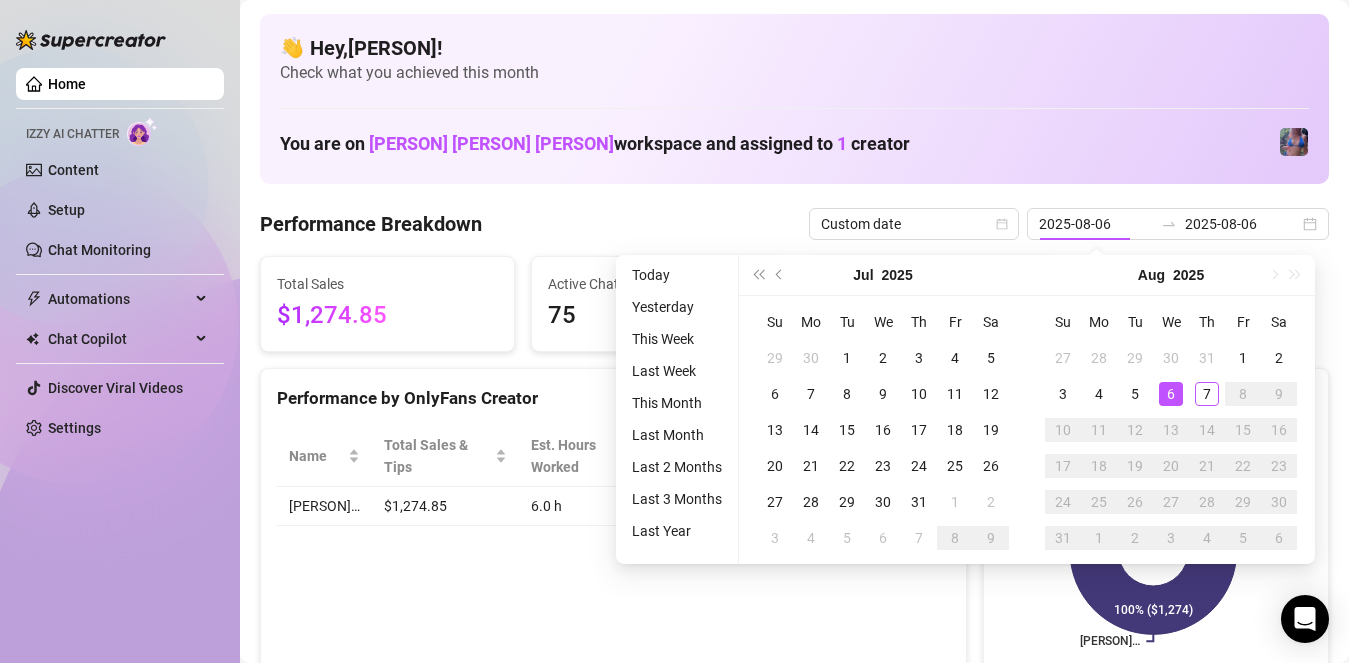 click on "👋 Hey, [PERSON] ! Check what you achieved this month You are on   [PERSON] [PERSON] workspace and assigned to   [NUMBER]   creator Performance Breakdown Custom date [DATE] [DATE] Total Sales $[AMOUNT] Active Chats [NUMBER] Messages Sent [NUMBER] Performance by OnlyFans Creator Name Total Sales & Tips Est. Hours Worked Sales / Hour Chat Conversion [PERSON]… $[AMOUNT] [NUMBER] h $[AMOUNT] [NUMBER] % Sales by OnlyFans Creator [PERSON]… 100% ($[AMOUNT]) Payouts for  [MONTH] [DATE] - [MONTH] [DATE] Total Payouts $[AMOUNT] Hours Worked [NUMBER] Breakdown Hours Worked [NUMBER] X Hourly Rate $[NUMBER] + Sales $[AMOUNT] X Commissions — = Payouts $[AMOUNT] Activity Sales by [MONTH] [DATE] - [MONTH] [DATE] PPV Sales ( $[AMOUNT] ) Tips ( $[AMOUNT] ) Engagement by [MONTH] [DATE] - [MONTH] [DATE] Messages Sent Fans Engaged With Est. Hours Worked Messages Breakdown Last 24 hours Messages PPVs Account Message Media Price When Sent When Purchased [PERSON] Alright babe, I'll just leave it there 😘 Free [MONTH] [DATE], [TIME] — View Chat [PERSON] Okay [PERSON], but I'm still waiting.😉 Free [MONTH] [DATE], [TIME] — View Chat [PERSON] Free [MONTH] [DATE], [TIME] [NUMBER]" at bounding box center (794, 2008) 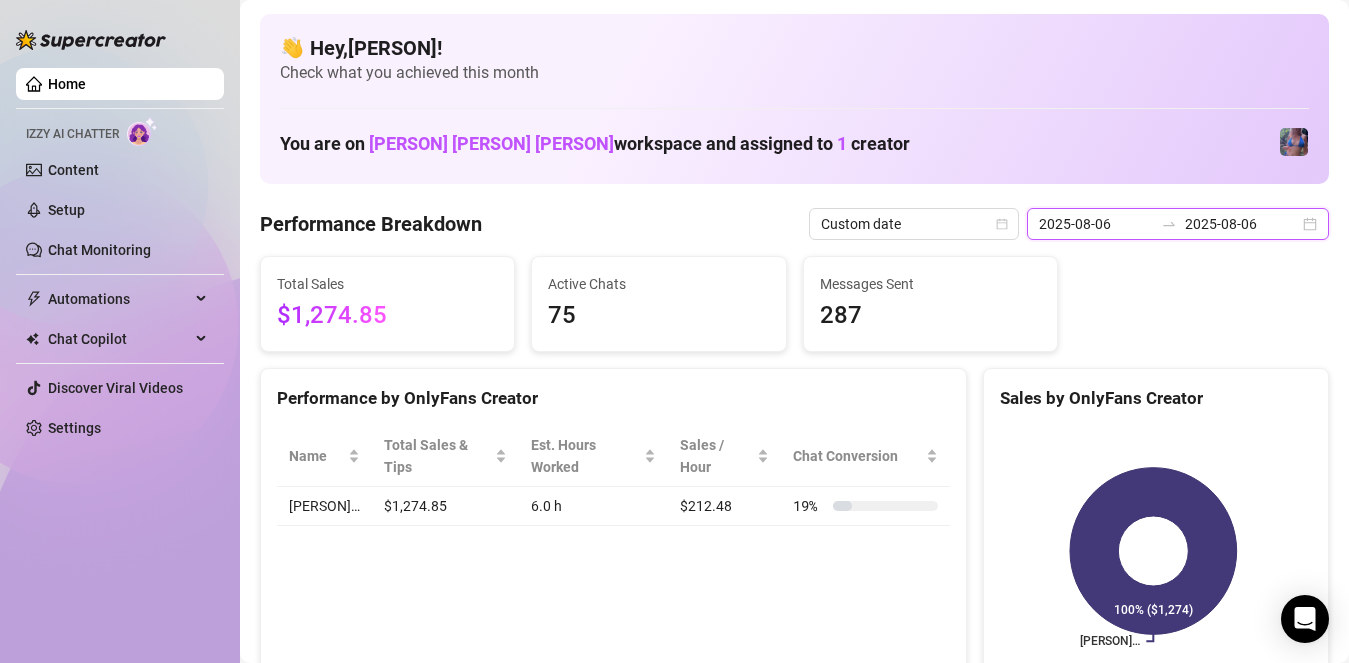 click on "2025-08-06" at bounding box center [1096, 224] 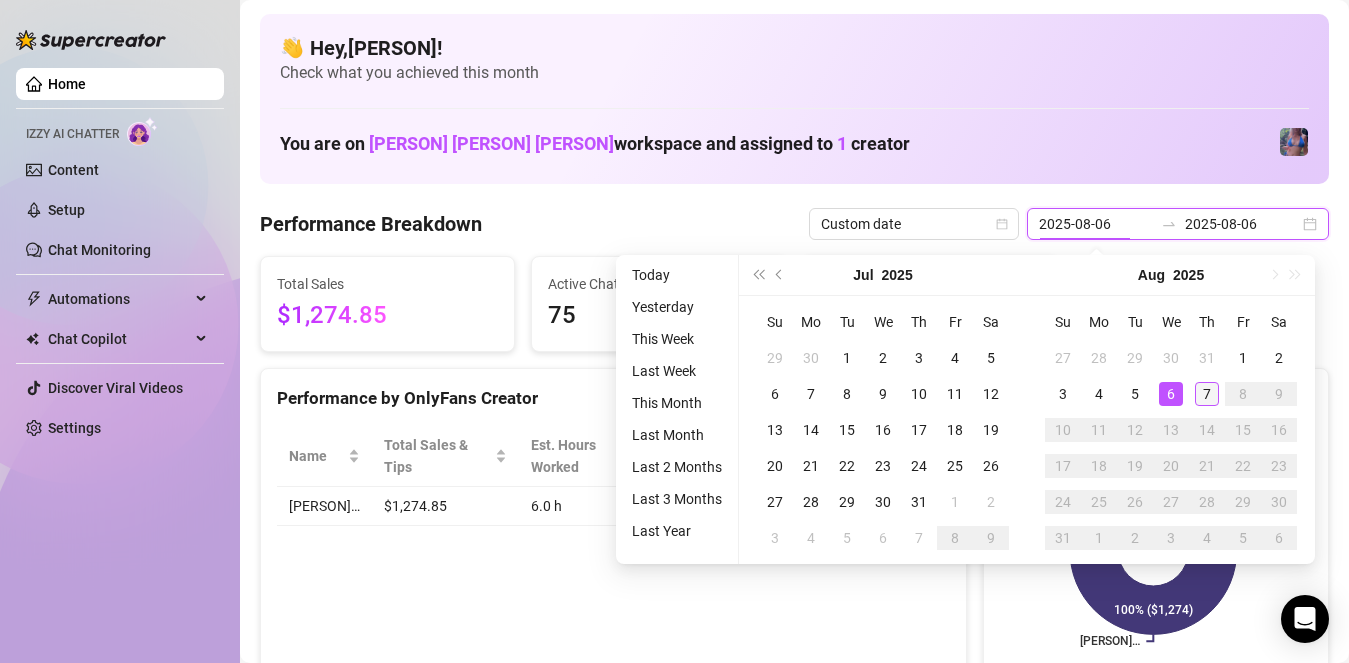 type on "2025-08-07" 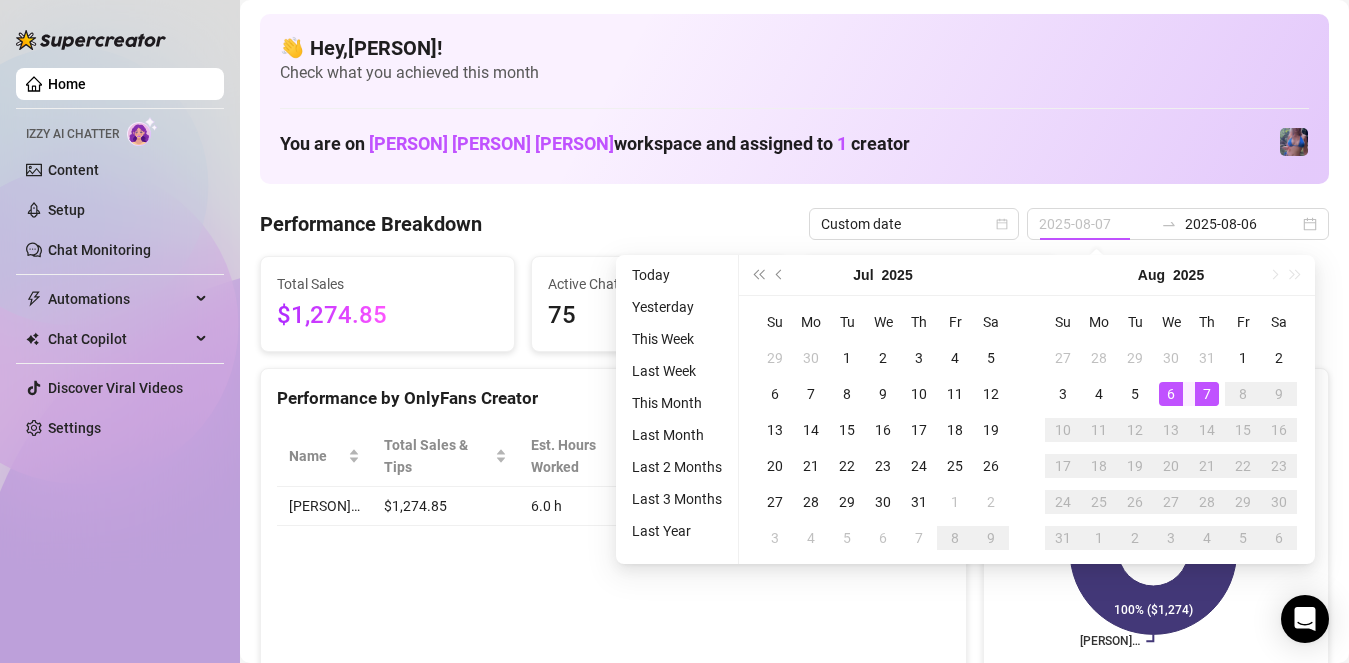 click on "7" at bounding box center [1207, 394] 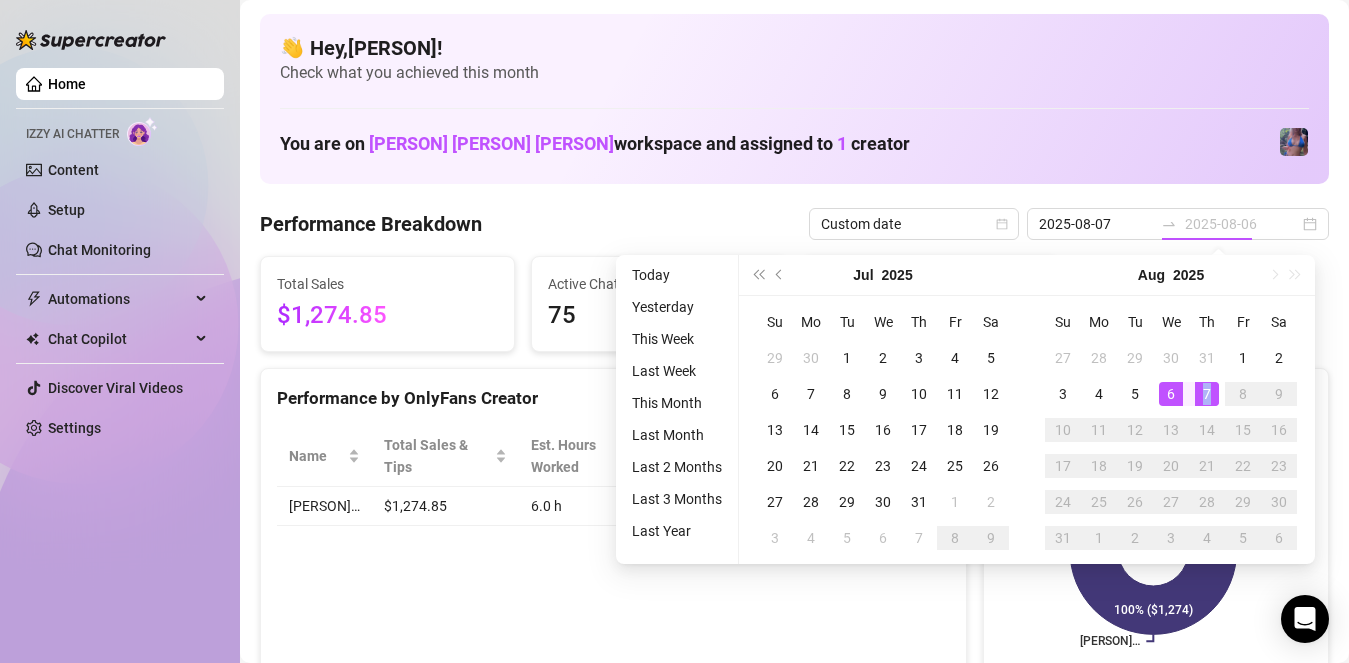 click on "7" at bounding box center [1207, 394] 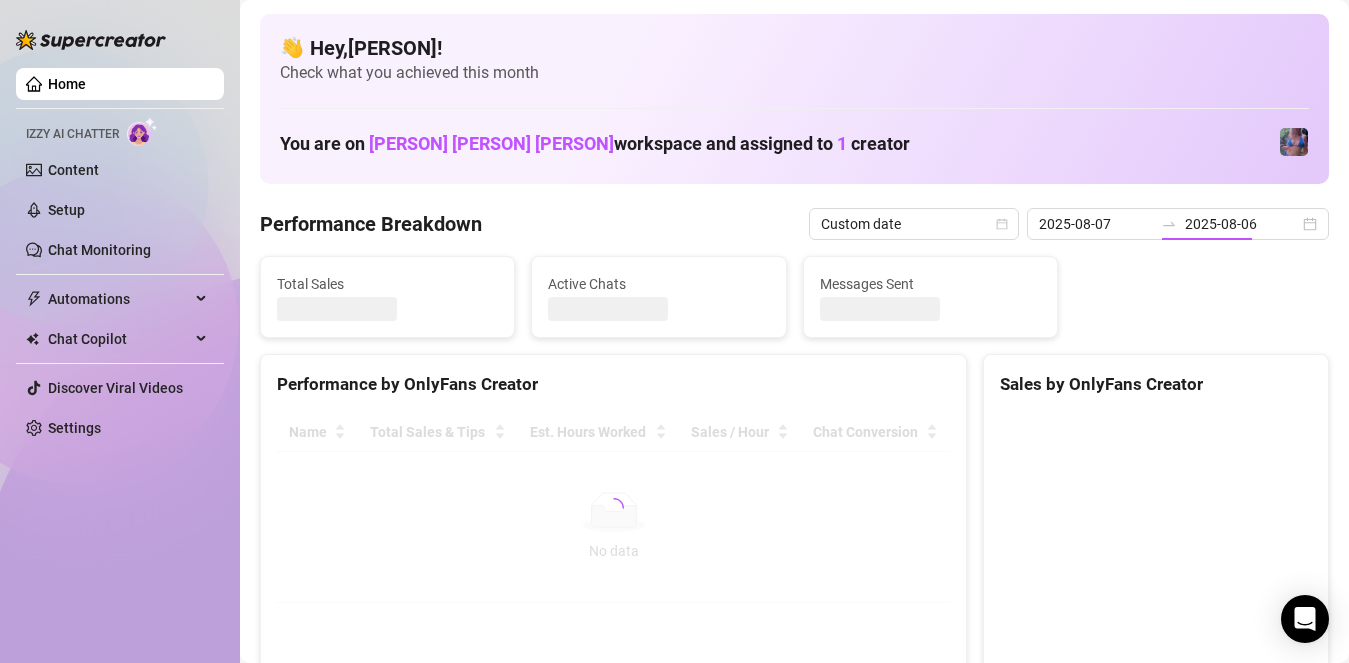 type on "2025-08-07" 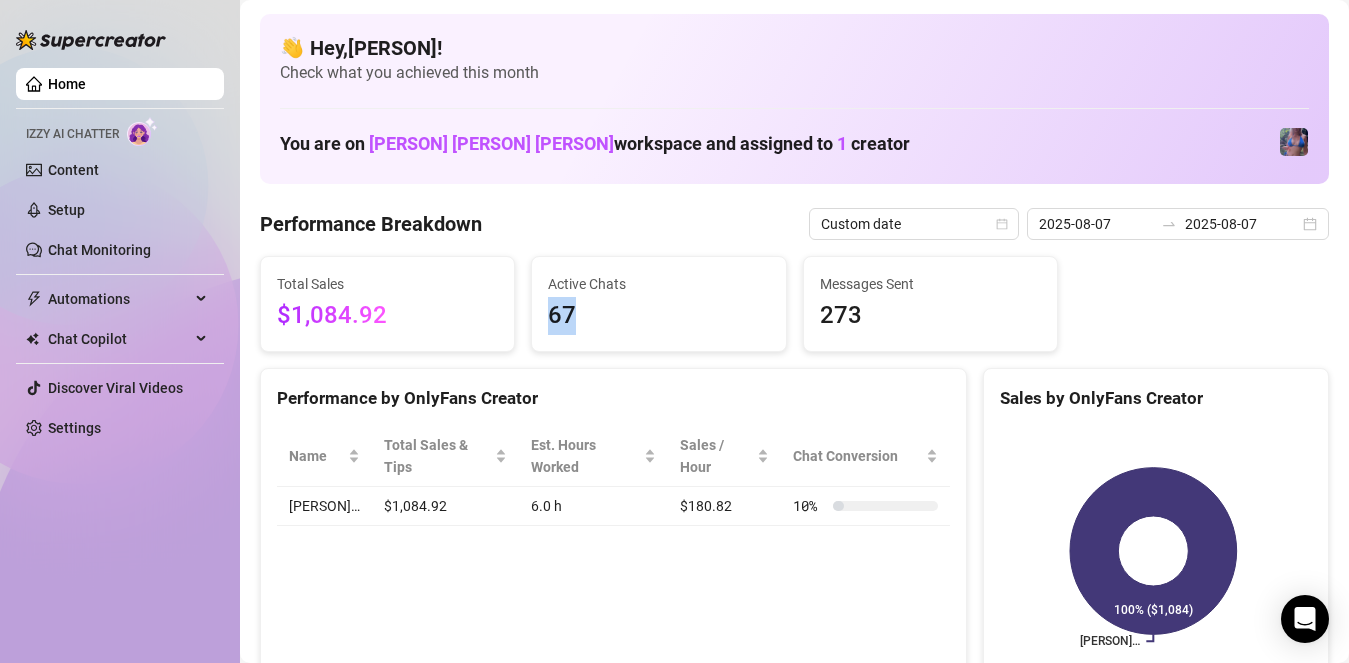 drag, startPoint x: 546, startPoint y: 321, endPoint x: 665, endPoint y: 316, distance: 119.104996 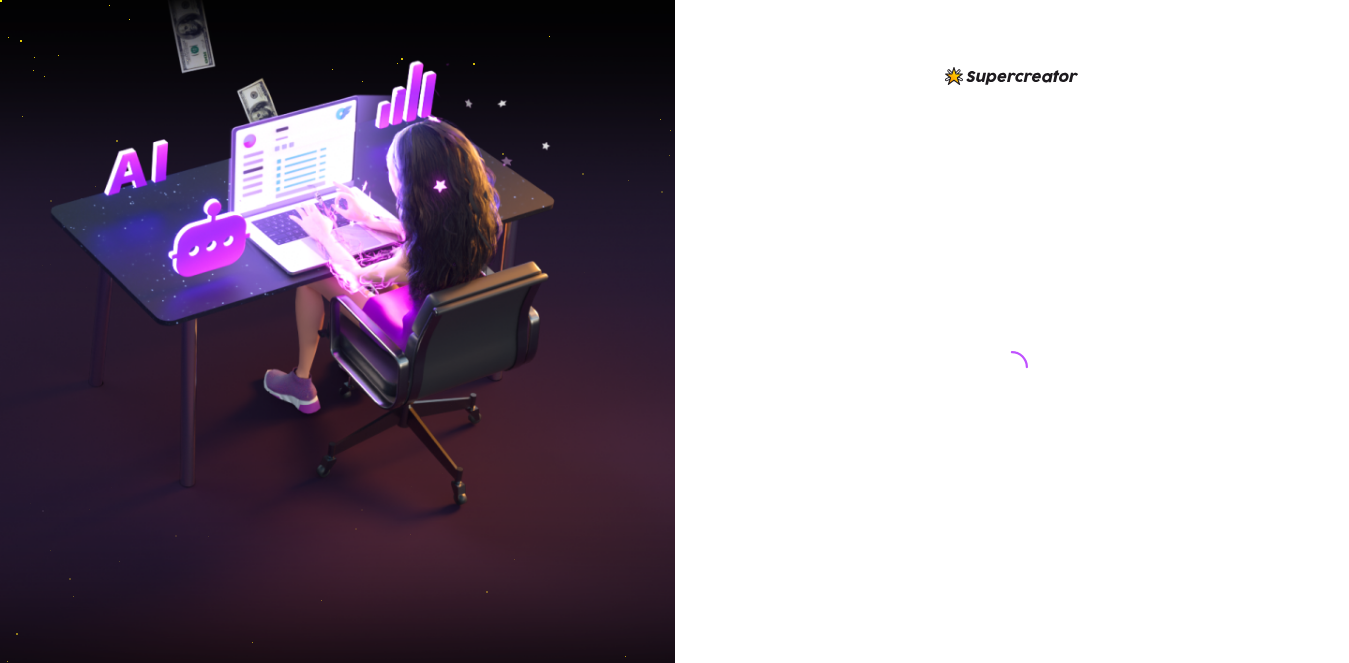 scroll, scrollTop: 0, scrollLeft: 0, axis: both 